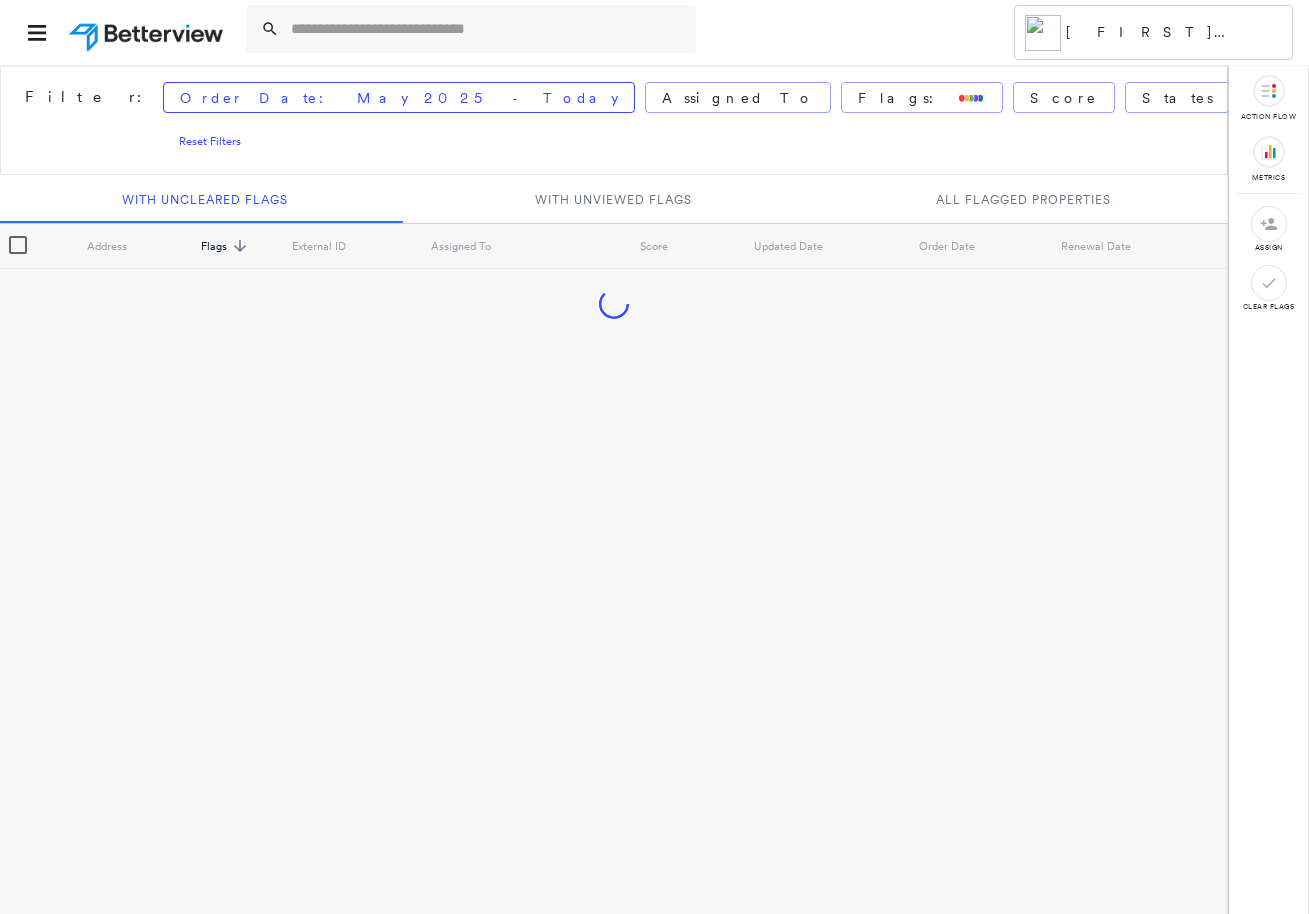 scroll, scrollTop: 0, scrollLeft: 0, axis: both 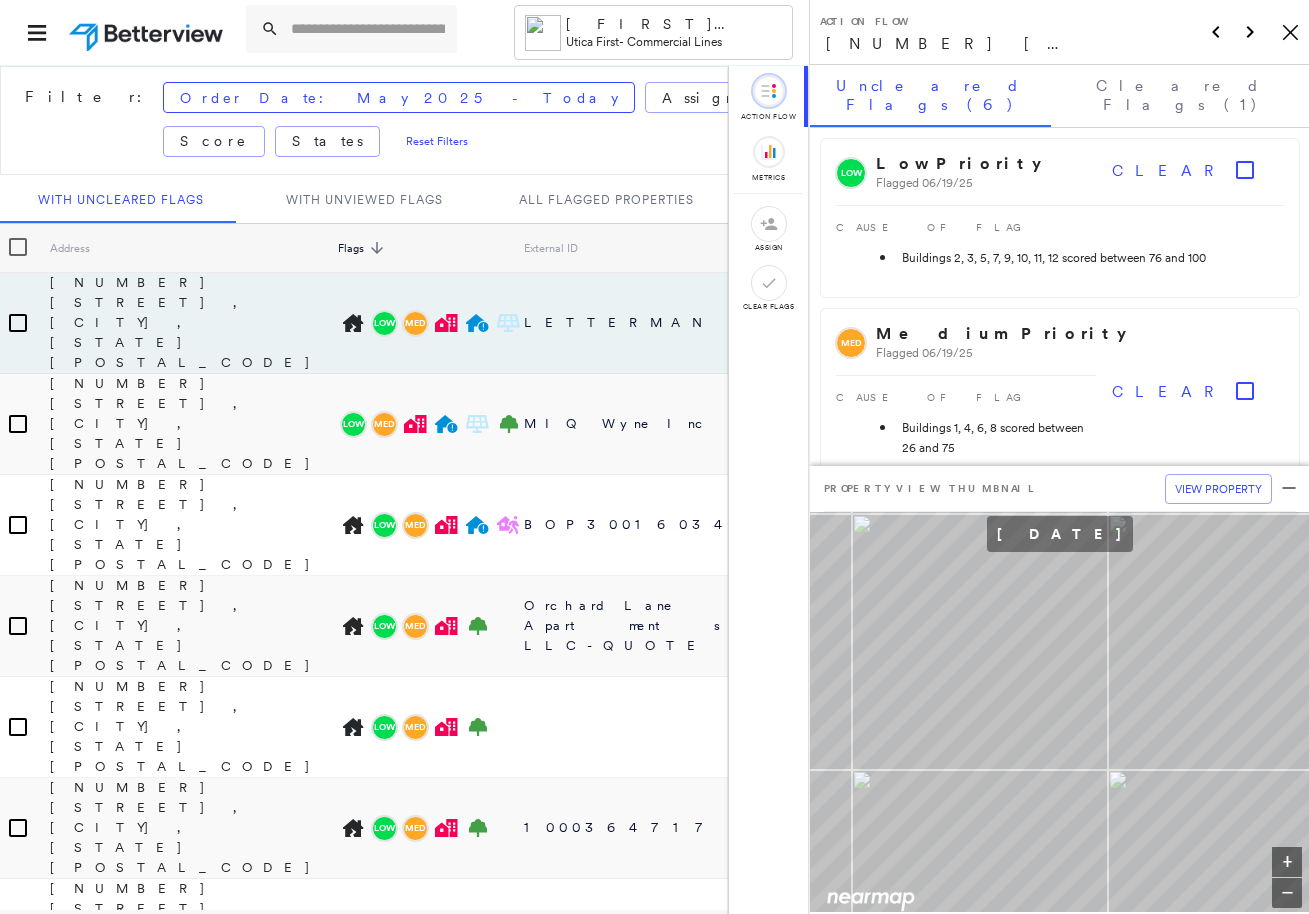 click on "Icon_Closemodal" 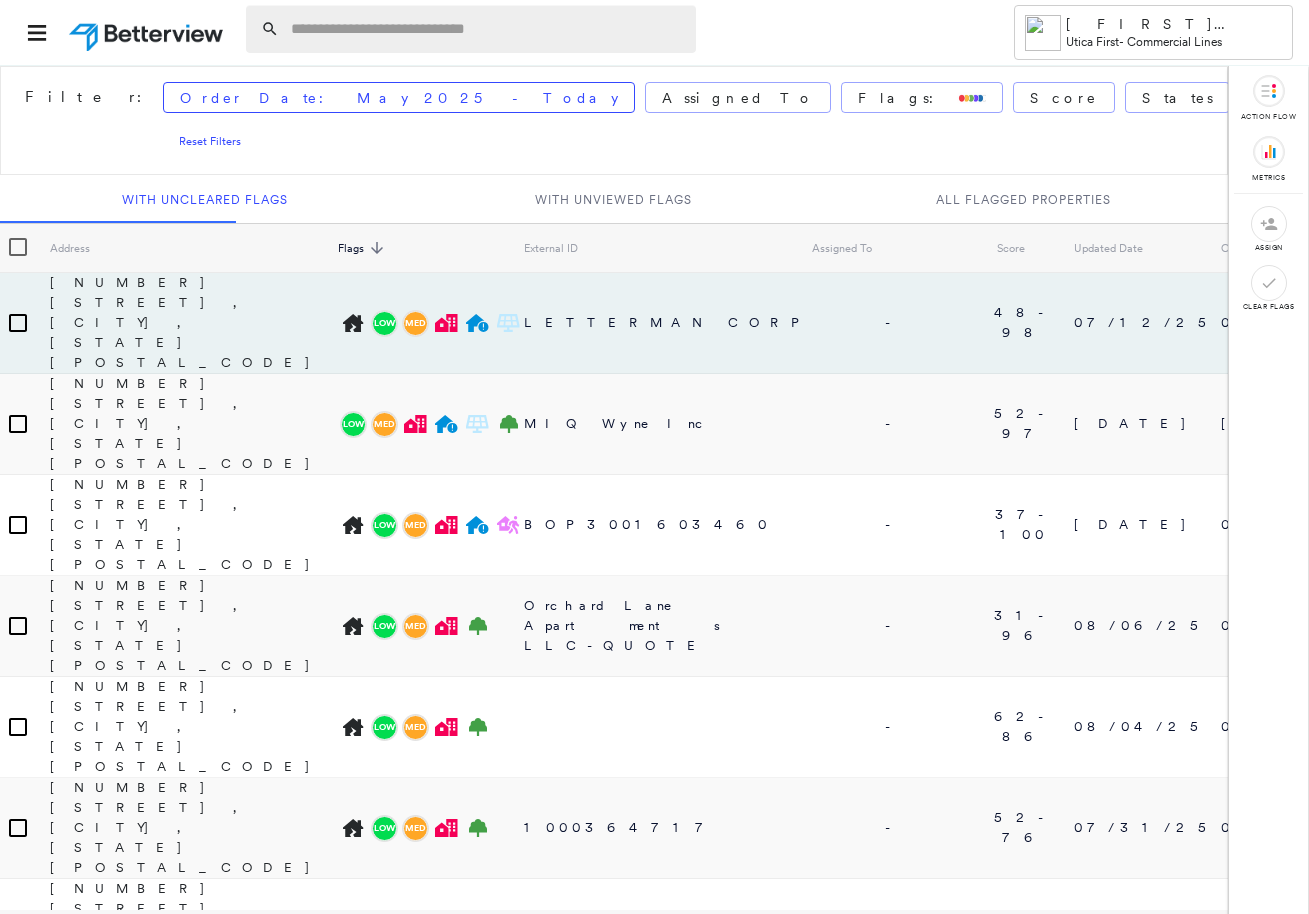 click at bounding box center (487, 29) 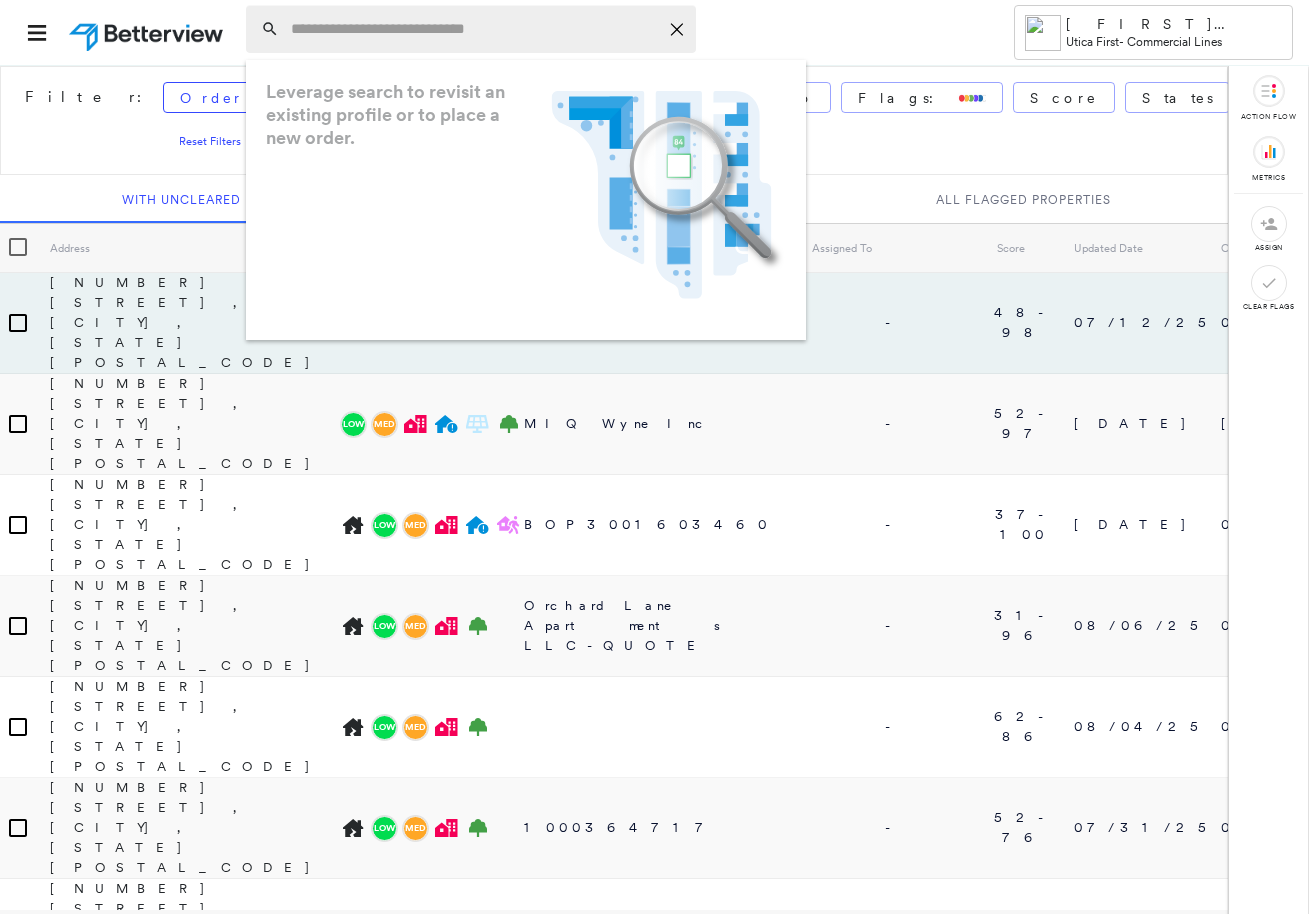 paste on "**********" 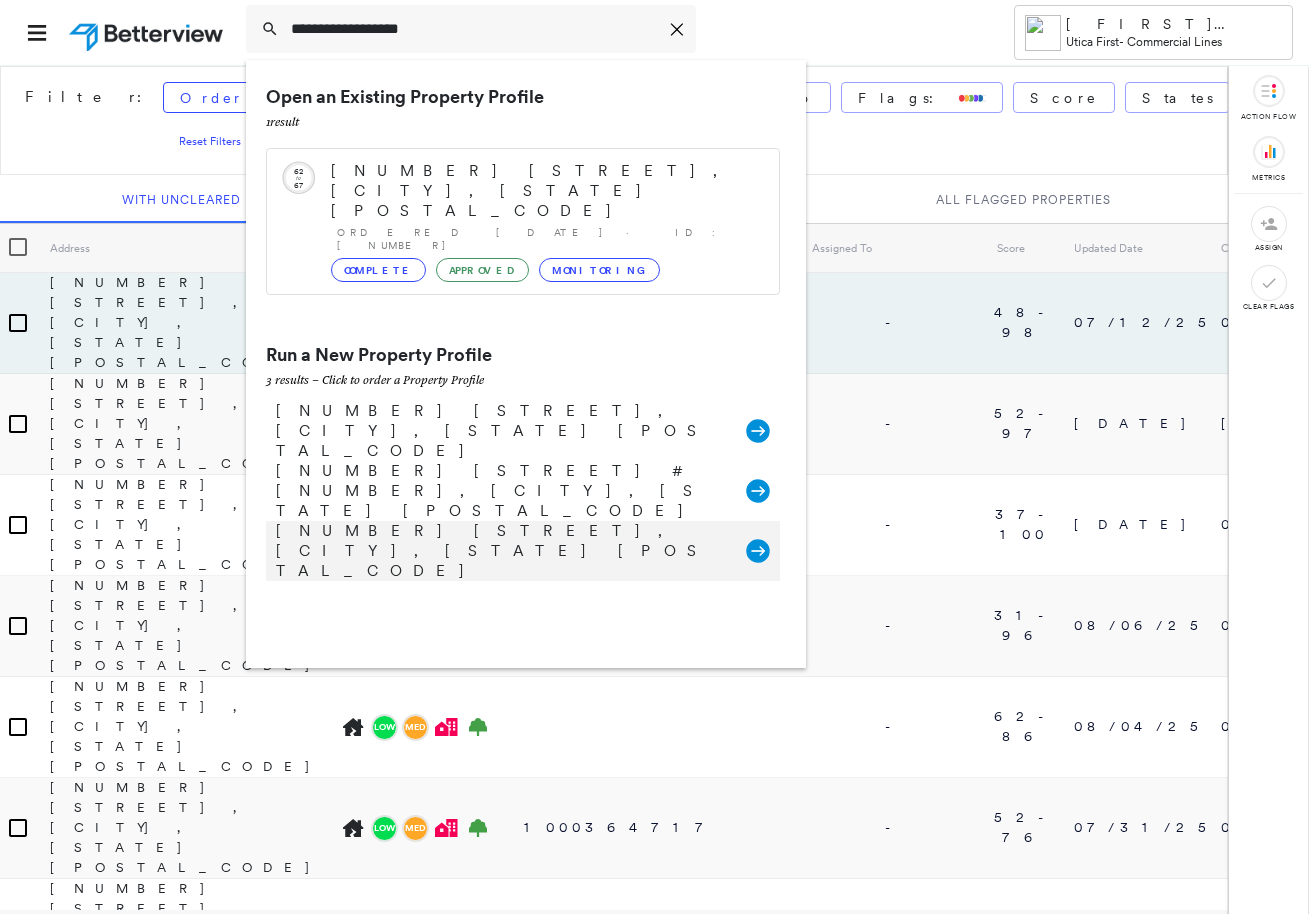 scroll, scrollTop: 2, scrollLeft: 0, axis: vertical 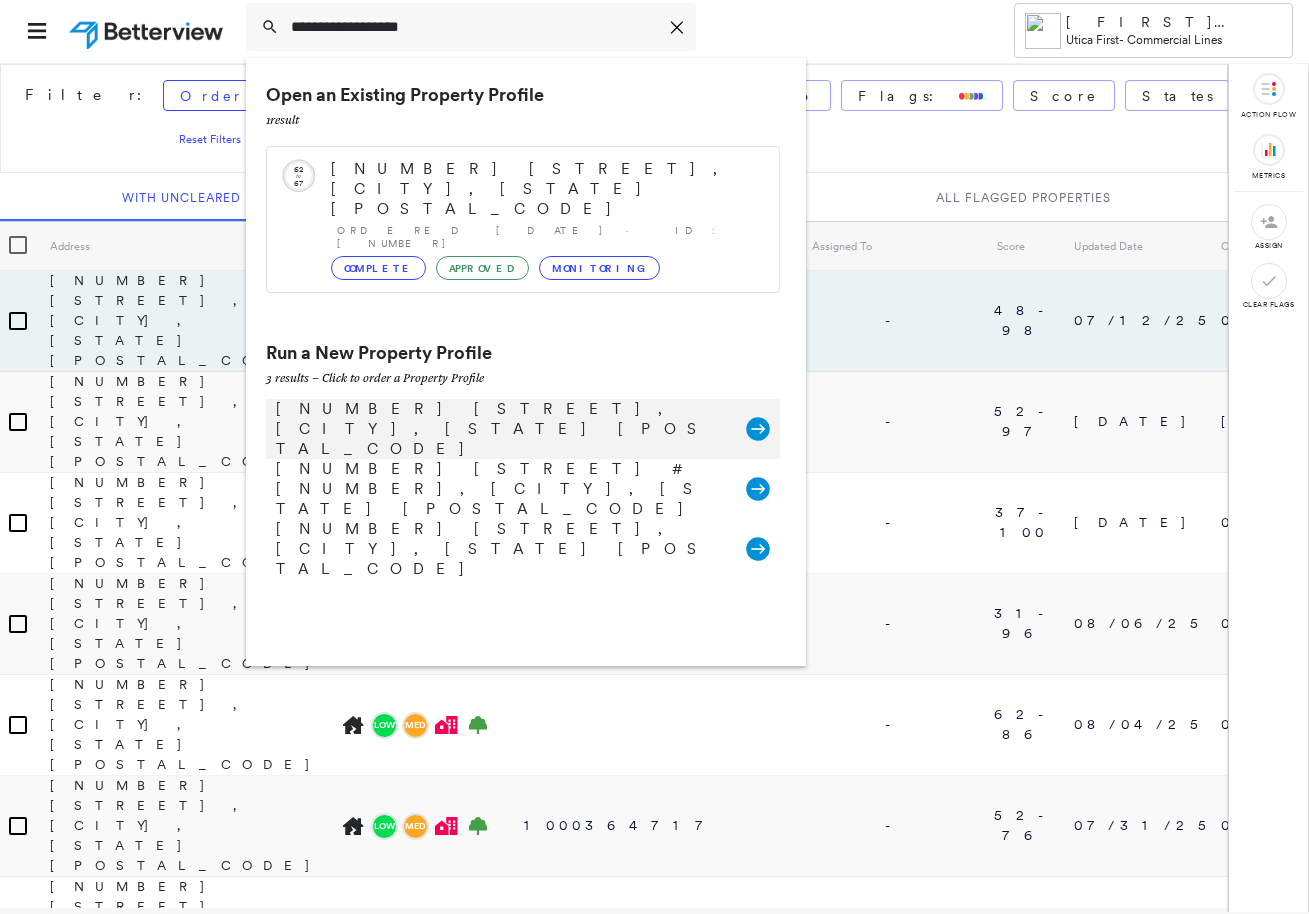 type on "**********" 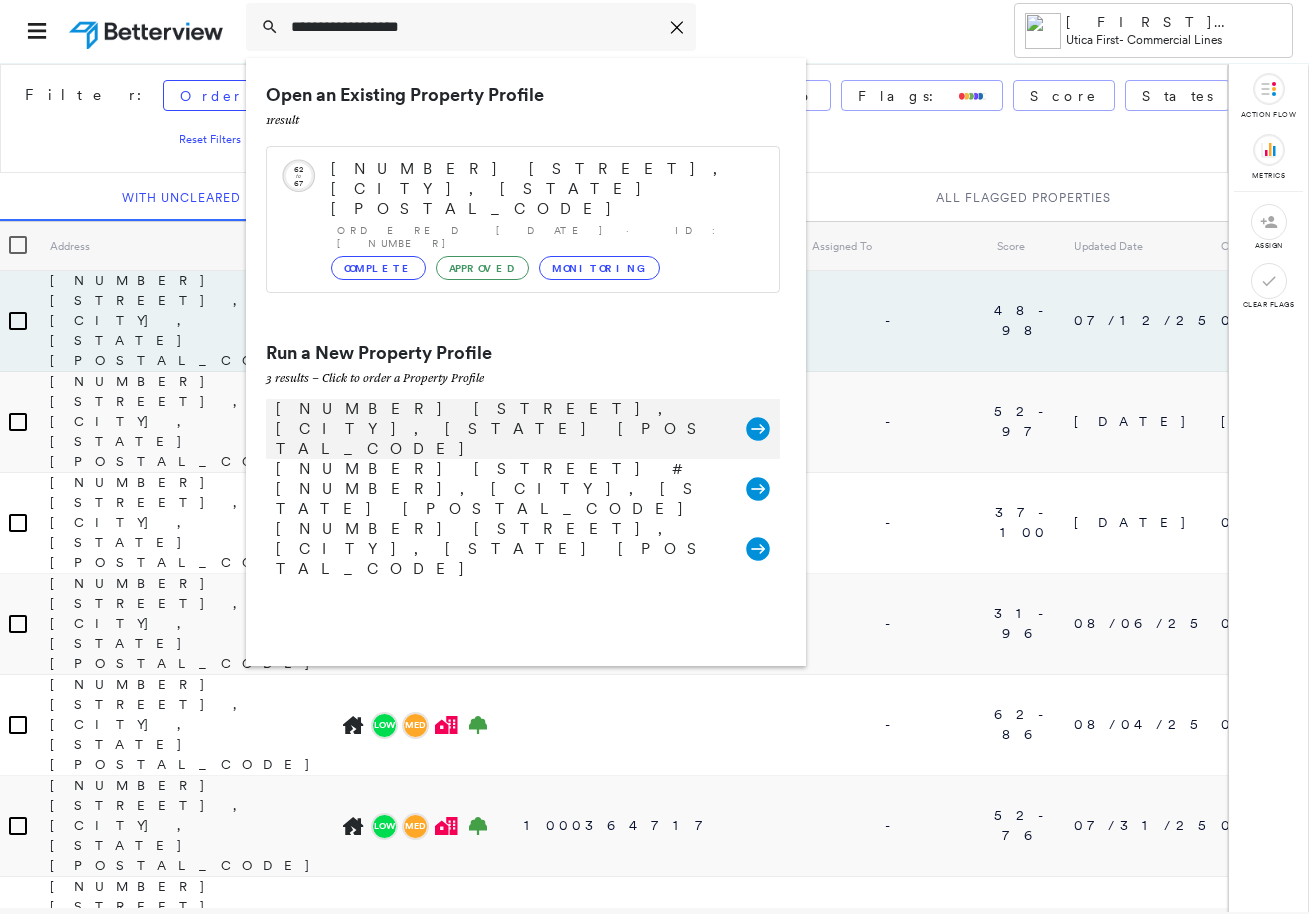 click on "[NUMBER] [STREET], [CITY], [STATE] [POSTAL_CODE]" at bounding box center (501, 429) 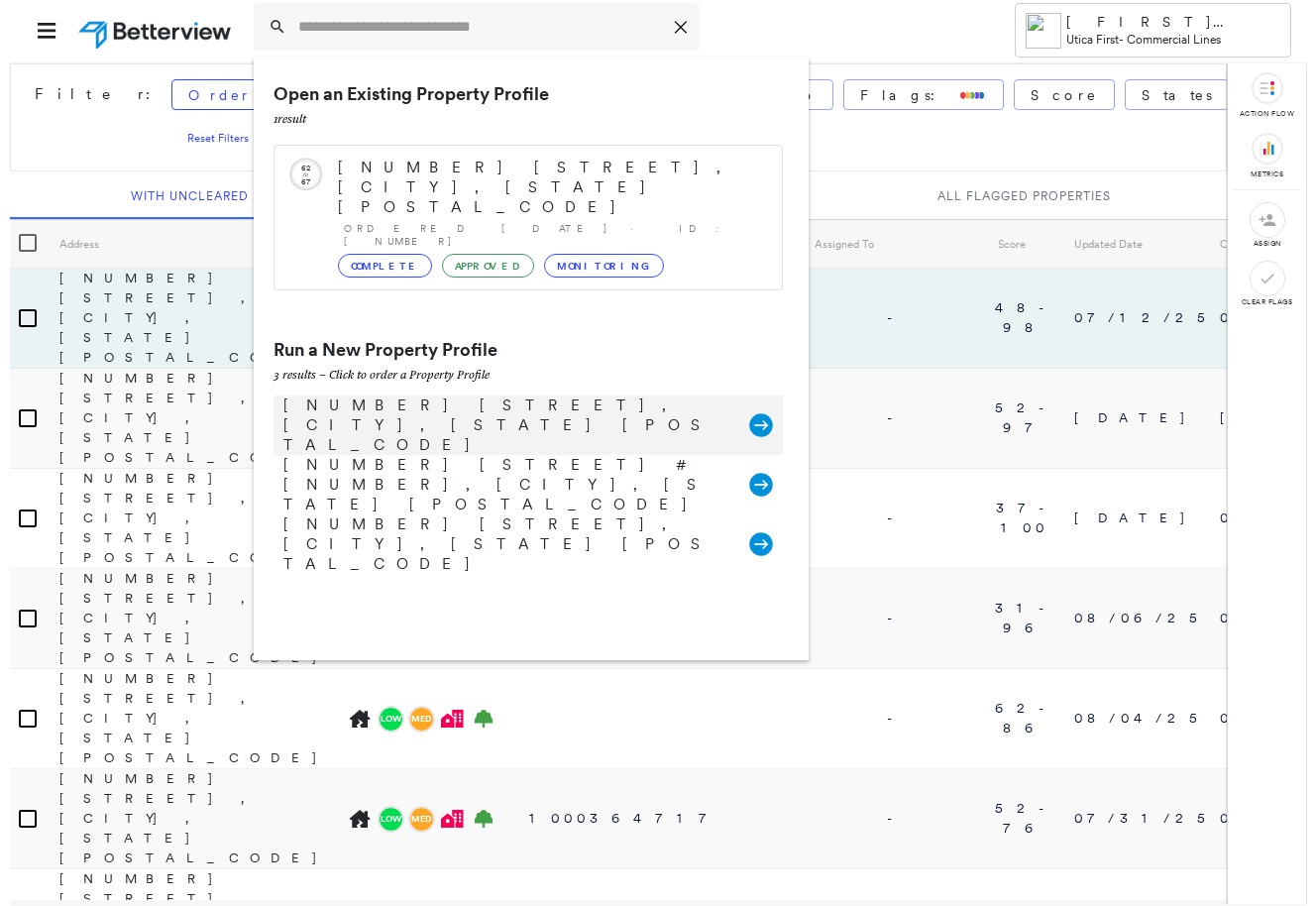 scroll, scrollTop: 0, scrollLeft: 0, axis: both 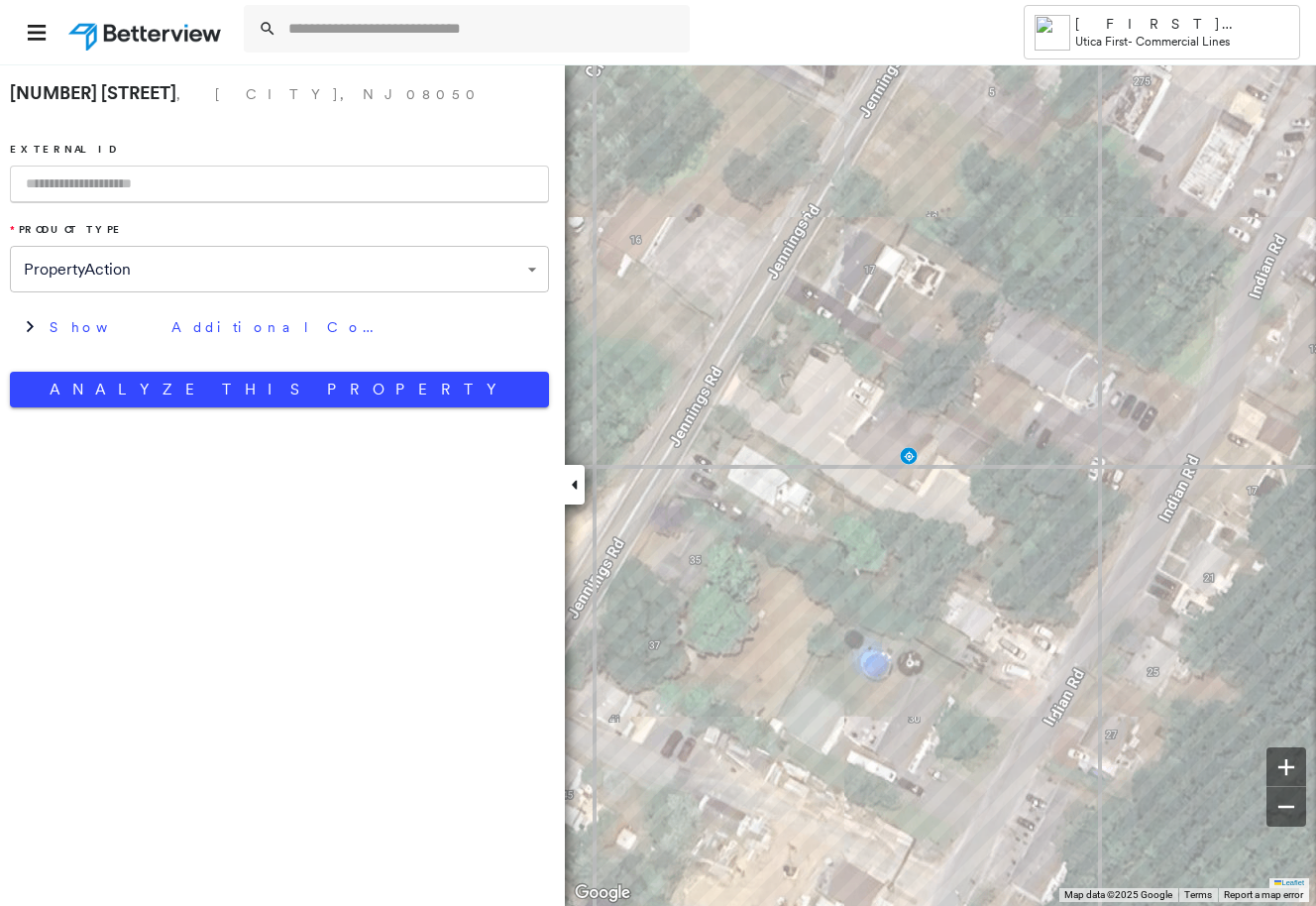click at bounding box center [279, 184] 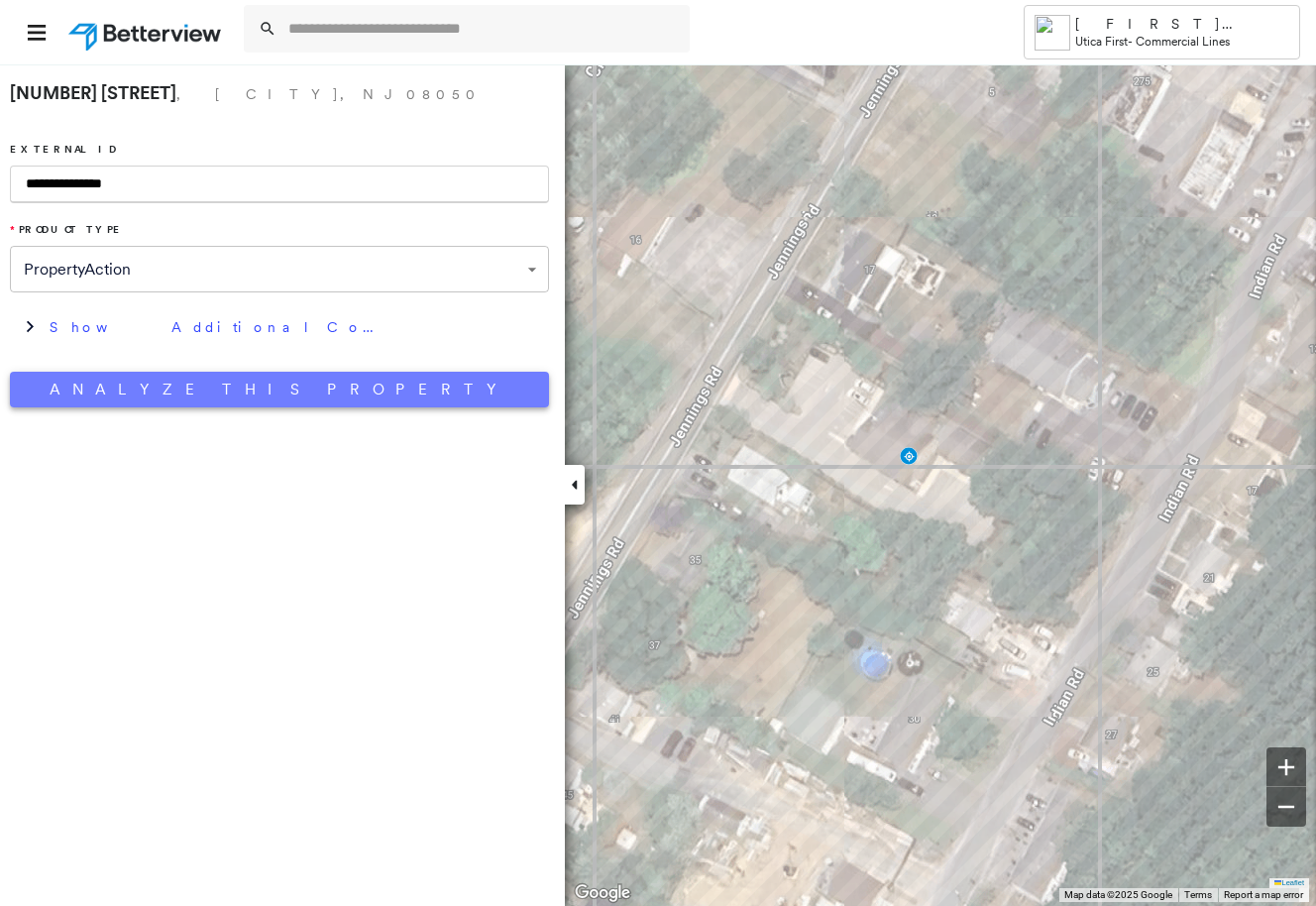 type on "**********" 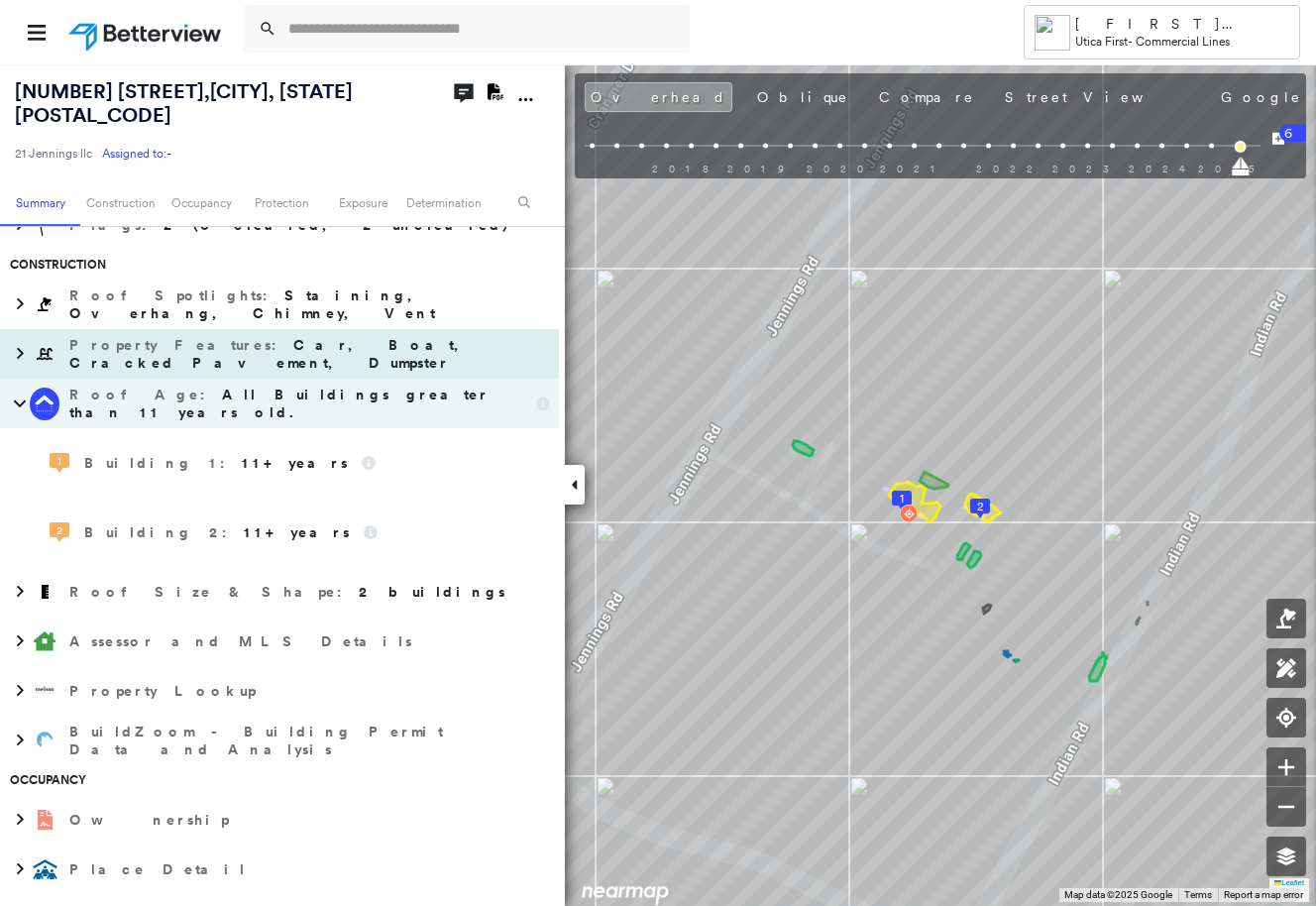 scroll, scrollTop: 0, scrollLeft: 0, axis: both 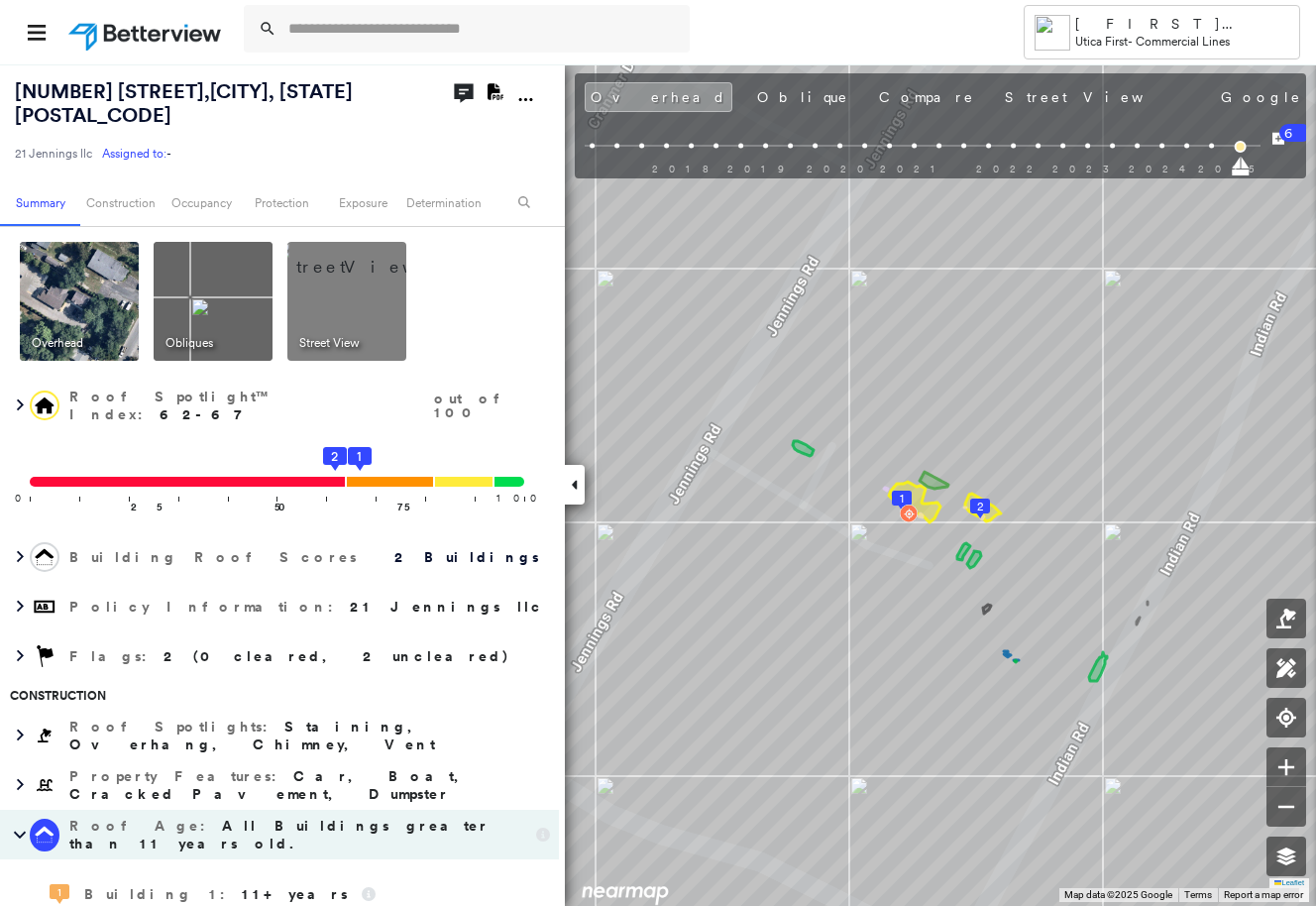 click 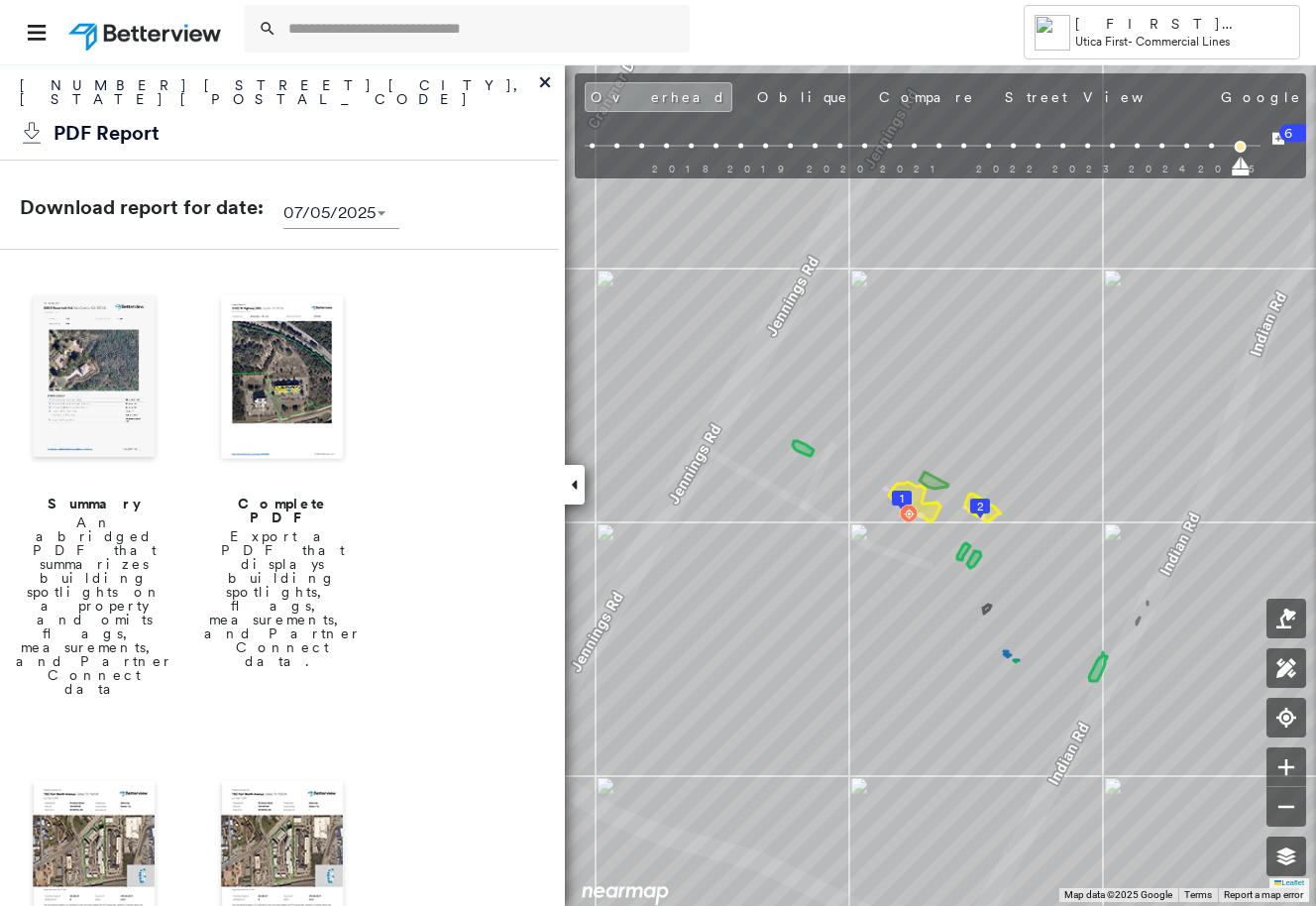 click at bounding box center [282, 379] 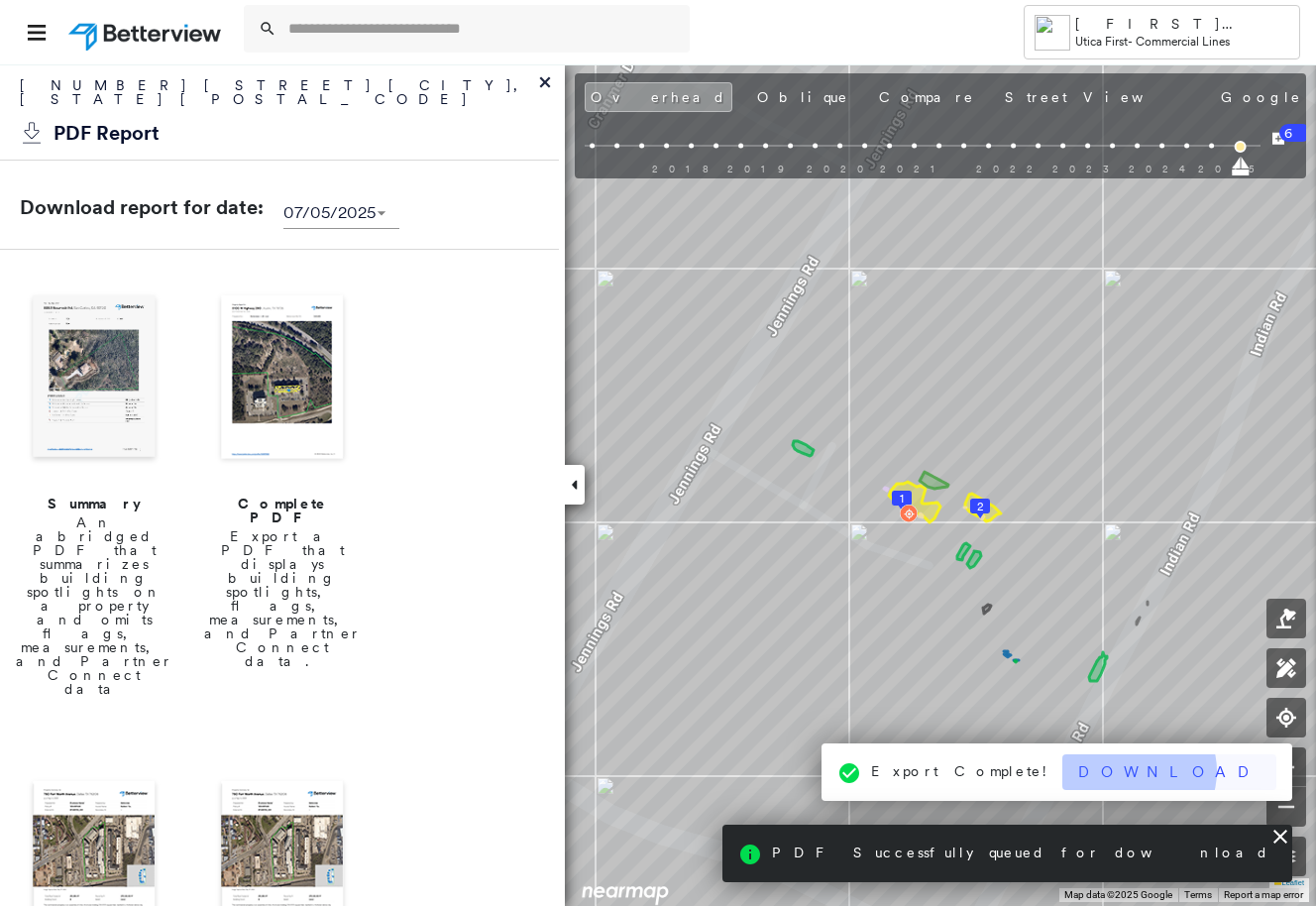 click on "[NUMBER] [STREET], [CITY], [STATE] [POSTAL_CODE] llc Assigned to: - Assigned to: - [NUMBER] [STREET] llc Assigned to: - Open Comments Download PDF Report Summary Construction Occupancy Protection Exposure Determination Overhead Obliques Street View Roof Spotlight™ Index : 62-67 out of 100 0 100 25 50 75 2 1 Building Roof Scores 2 Buildings Policy Information : [NUMBER] [STREET] llc Flags : 2 (0 cleared, 2 uncleared) Construction Roof Spotlights : Staining, Overhang, Chimney, Vent Property Features : Car, Boat, Cracked Pavement, Dumpster Roof Age : All Buildings greater than 11 years old. 1 Building 1 : 11+ years 2 Building 2 : 11+ years Roof Size & Shape : 2 buildings Assessor and MLS Details Property Lookup BuildZoom - Building Permit Data and Analysis Occupancy Ownership Place Detail Geocode Protection Protection Exposure FEMA Risk Index Flood Regional Hazard: 2 out of 5 Crime Regional Hazard: 3 out of 5 Additional Perils Guidewire HazardHub :" at bounding box center (658, 453) 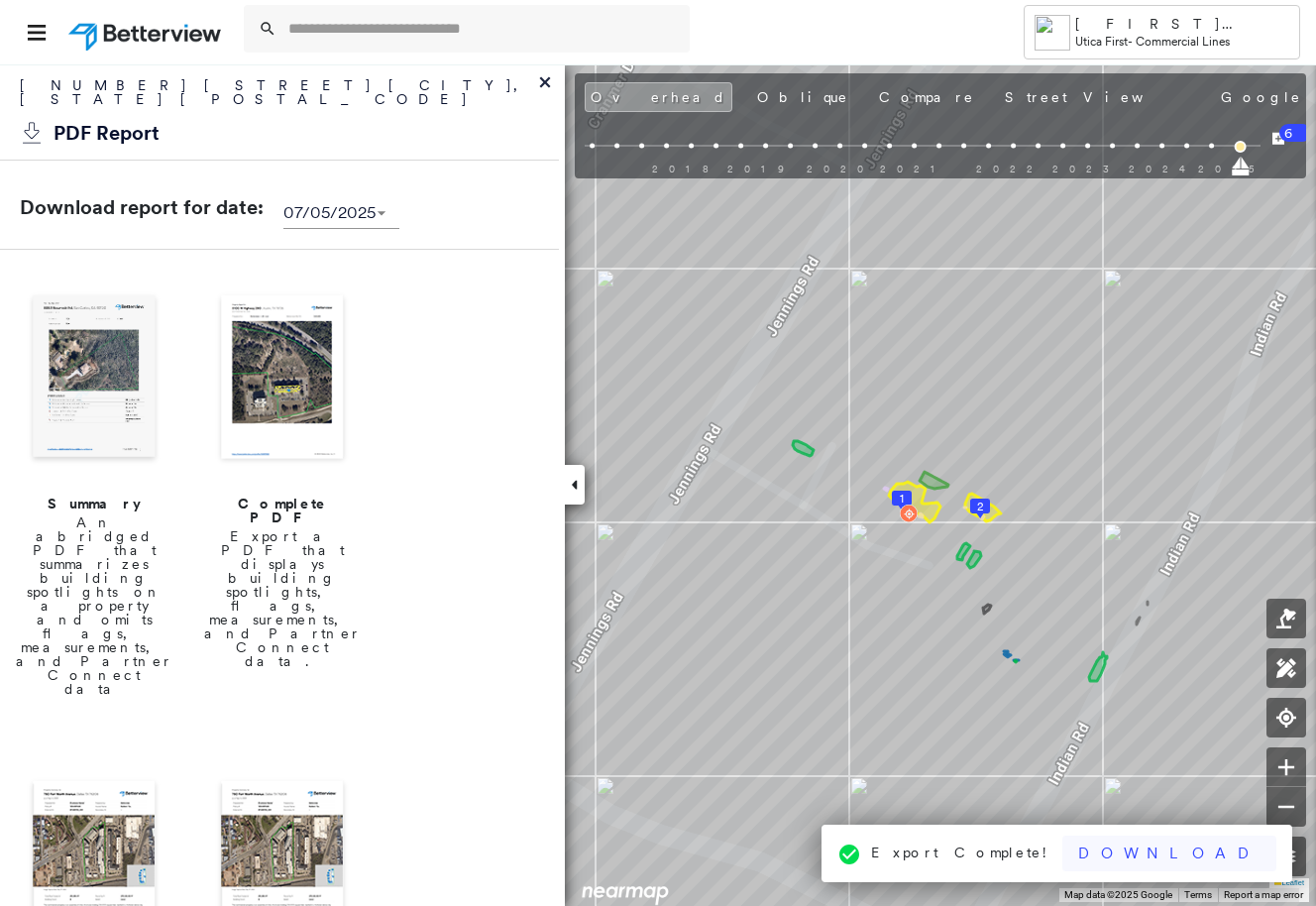 click on "Download" at bounding box center (1169, 853) 